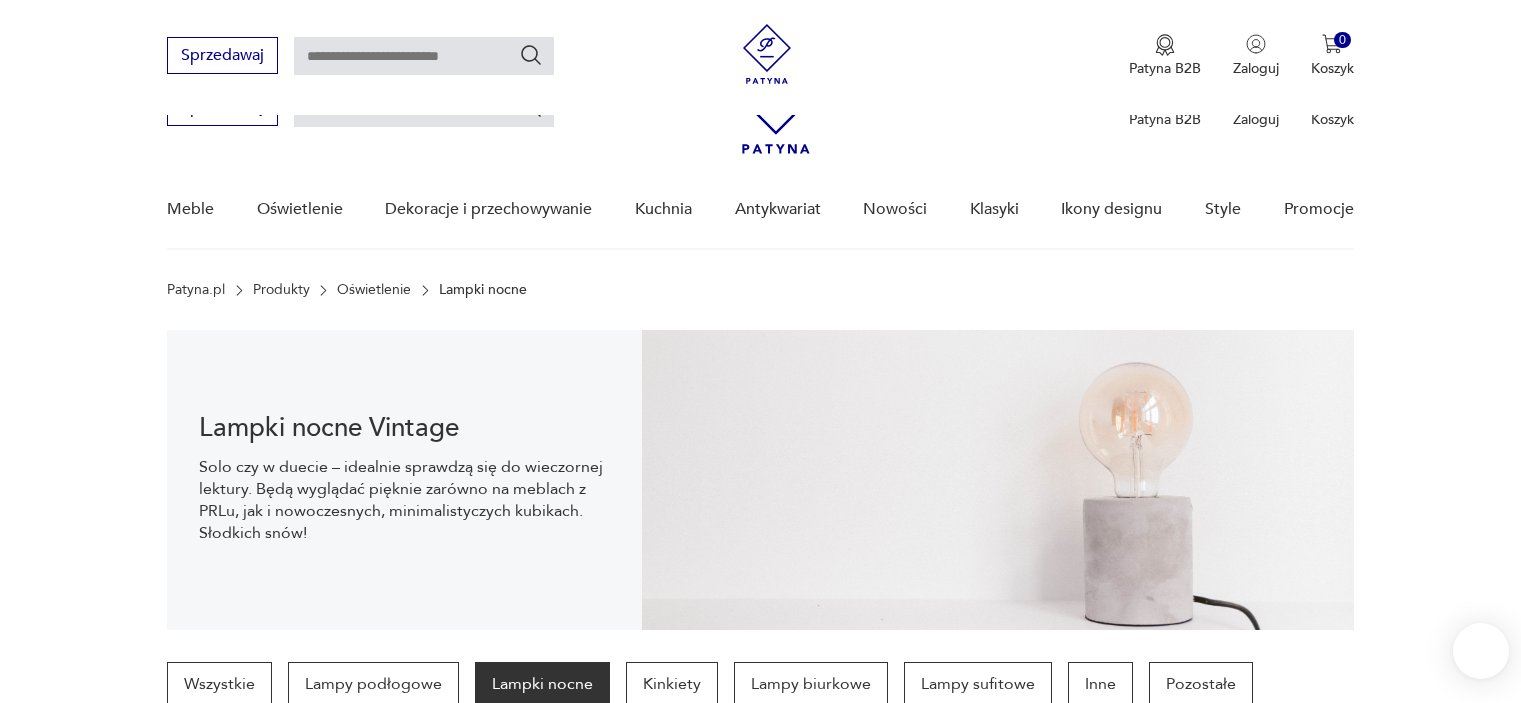 scroll, scrollTop: 570, scrollLeft: 0, axis: vertical 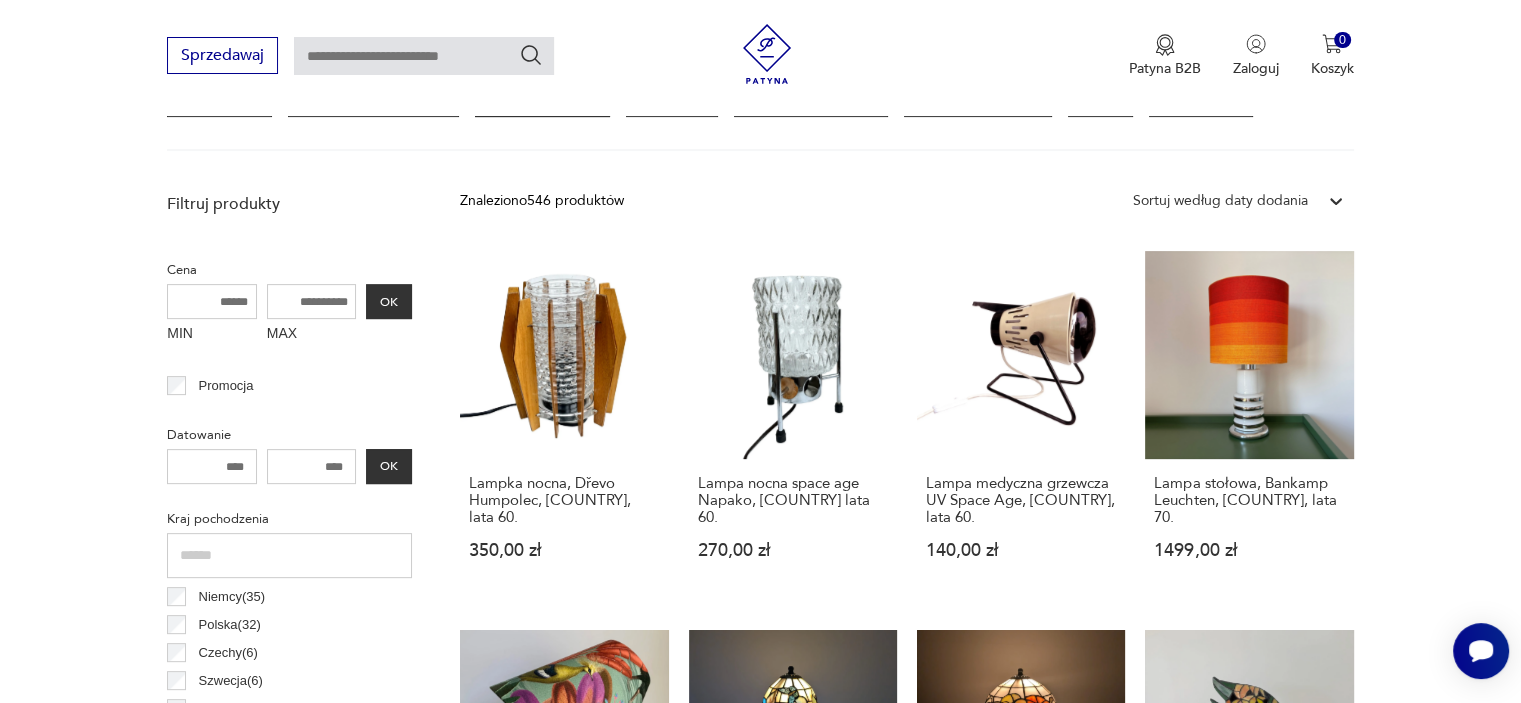 click 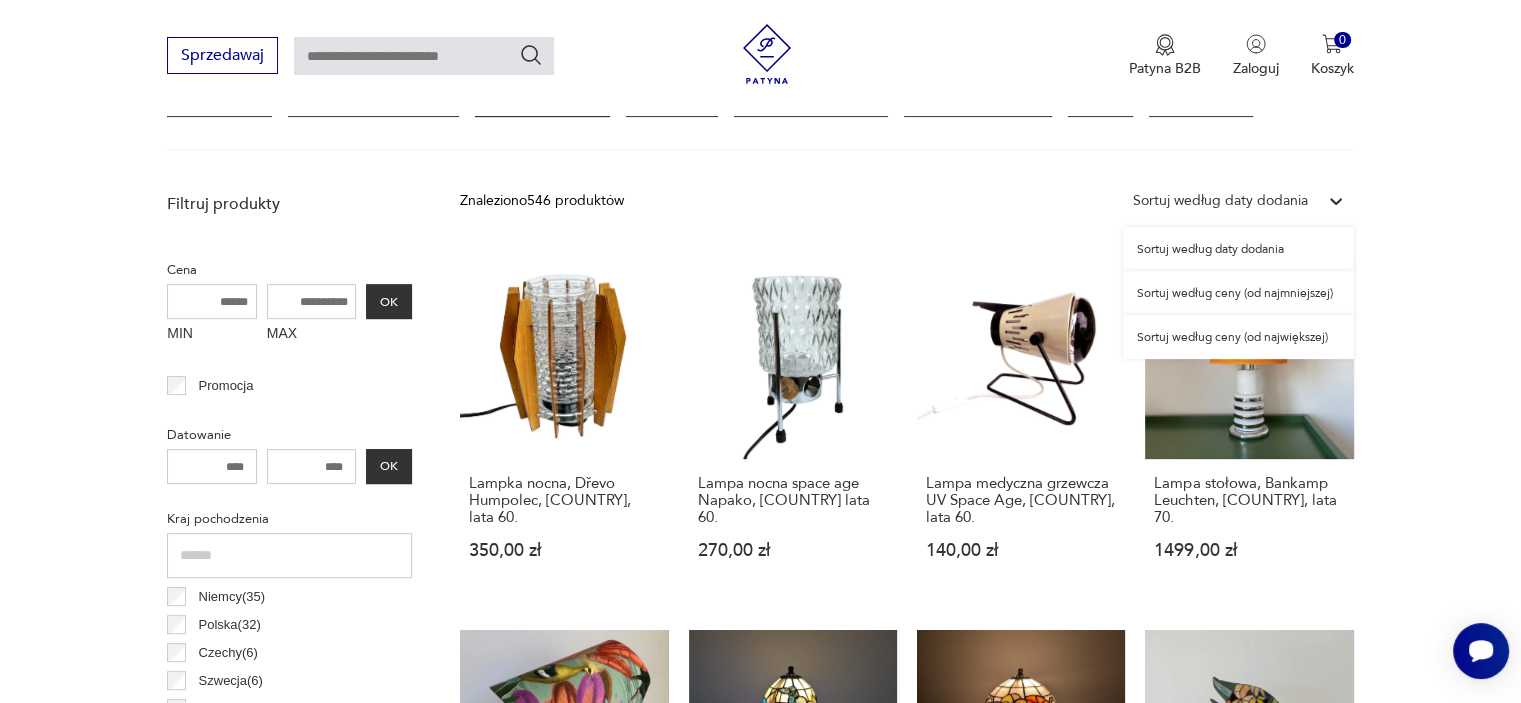 click on "Sortuj według ceny (od największej)" at bounding box center (1238, 337) 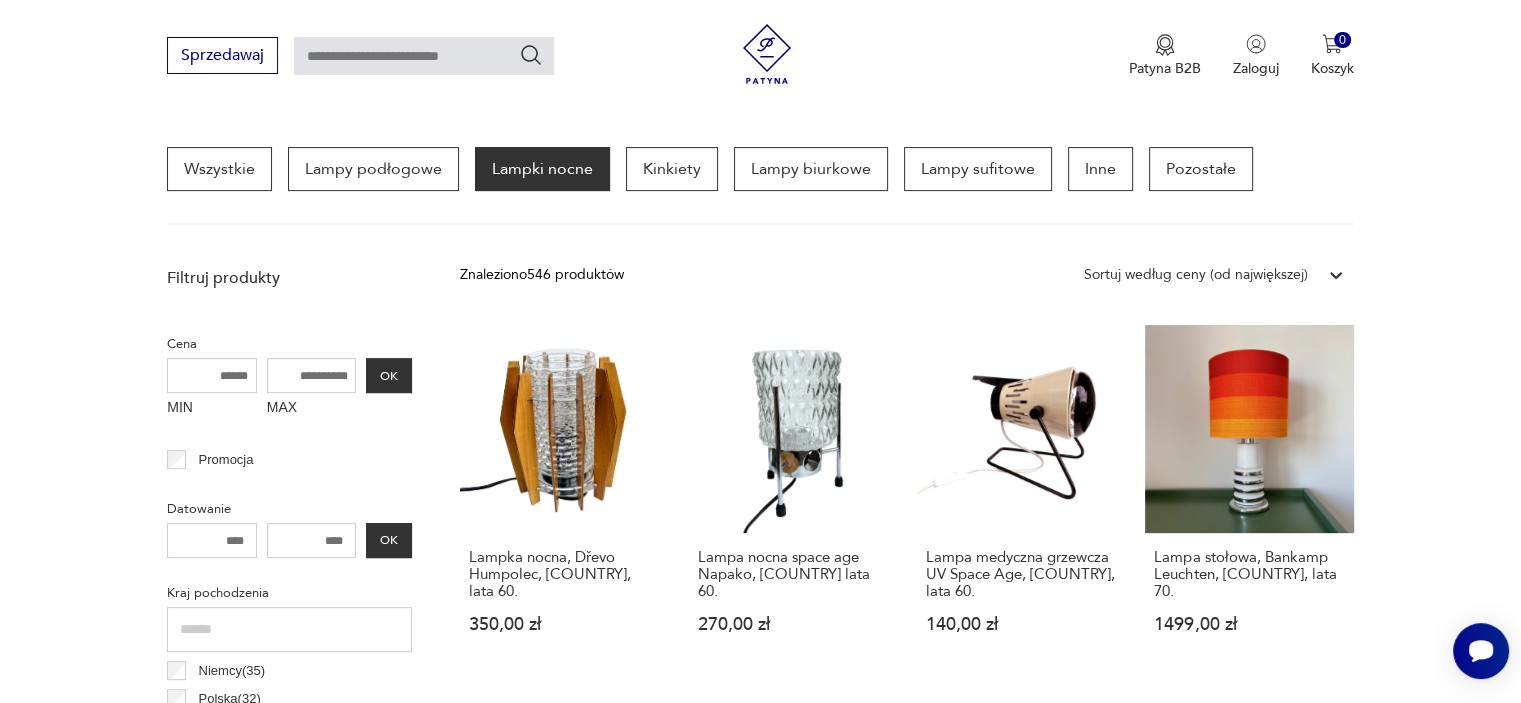 scroll, scrollTop: 471, scrollLeft: 0, axis: vertical 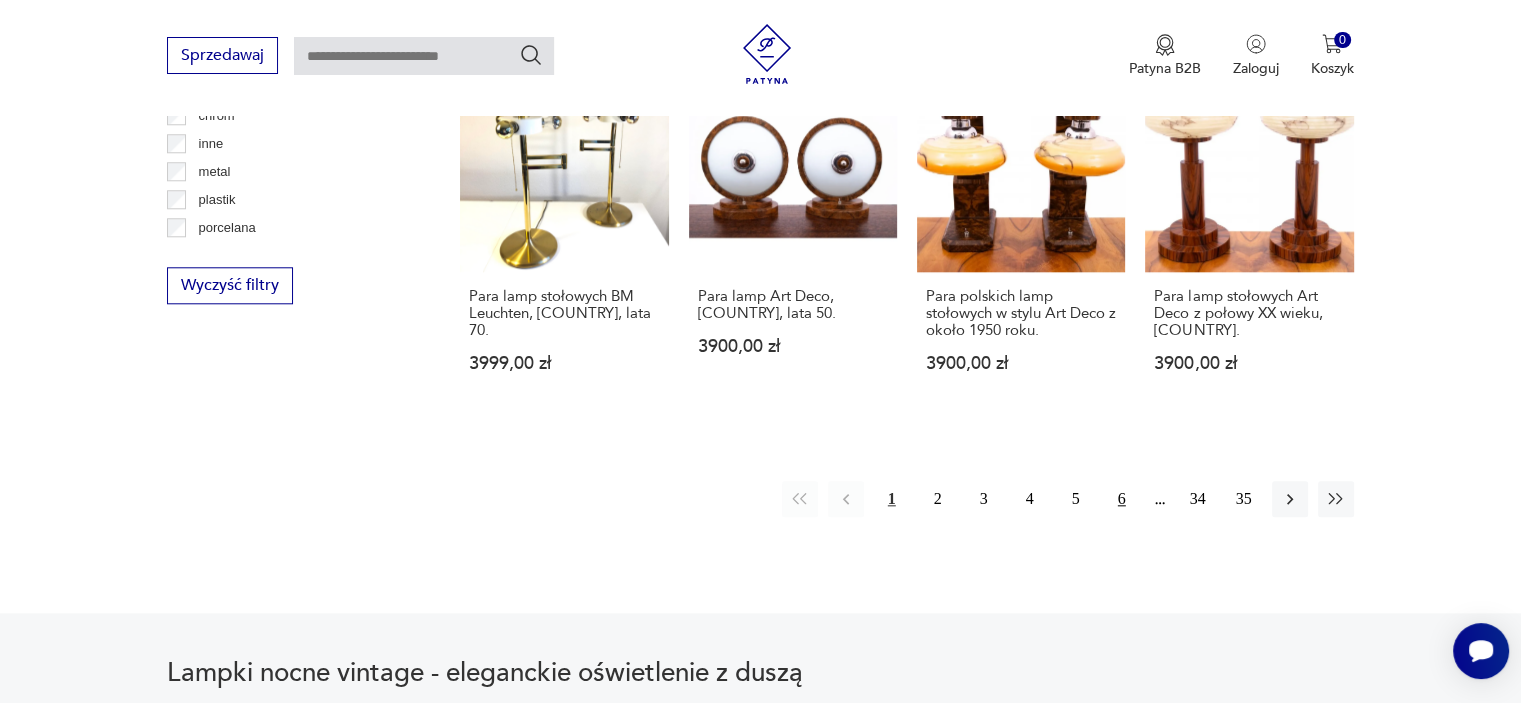 click on "6" at bounding box center [1122, 499] 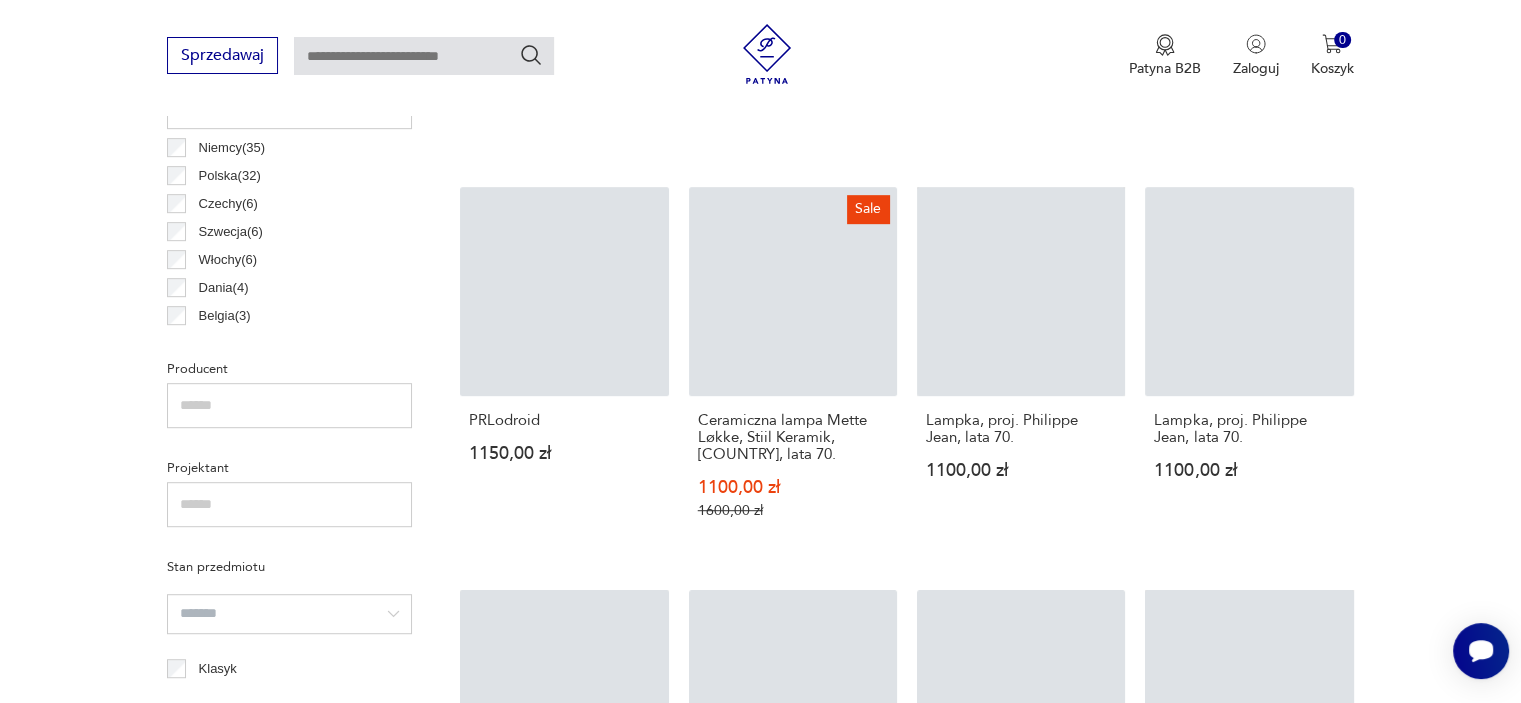 scroll, scrollTop: 470, scrollLeft: 0, axis: vertical 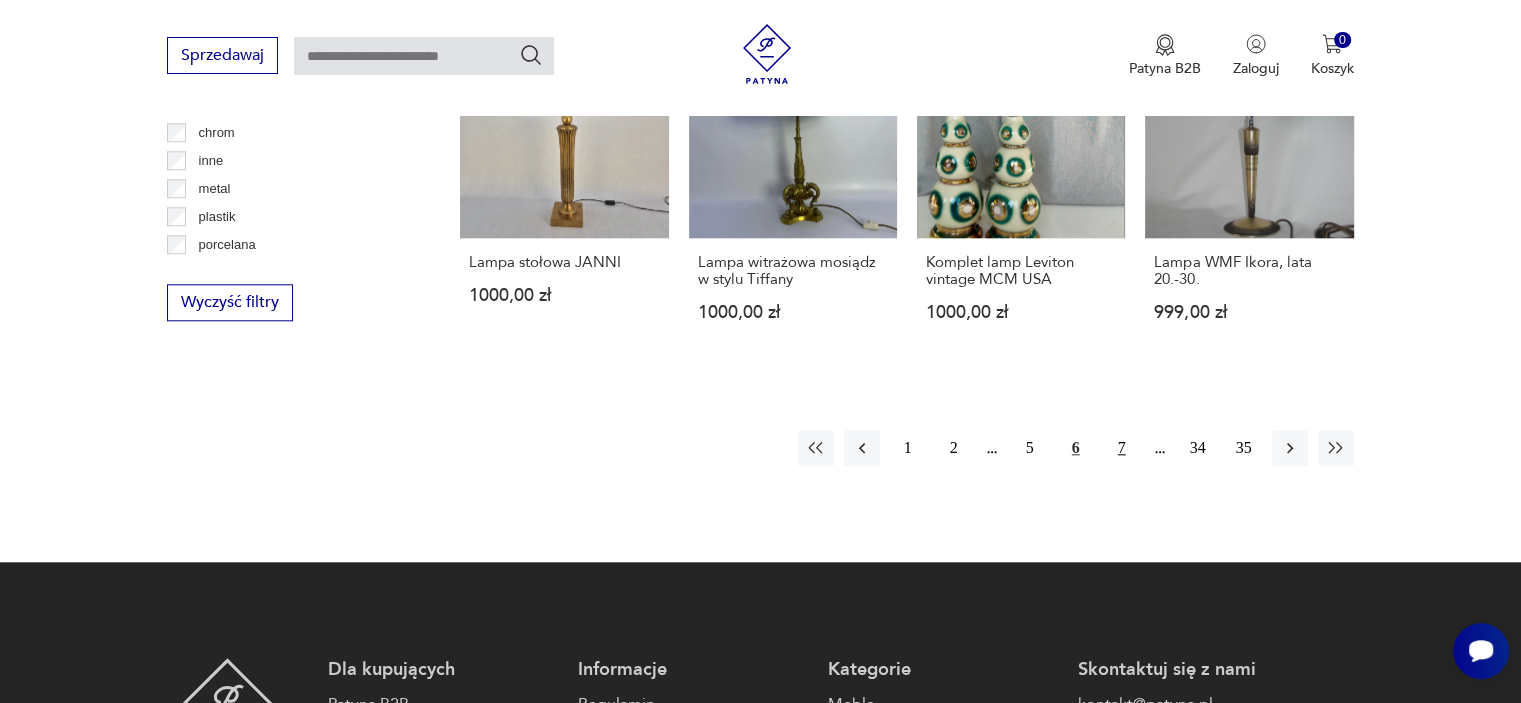 click on "7" at bounding box center (1122, 448) 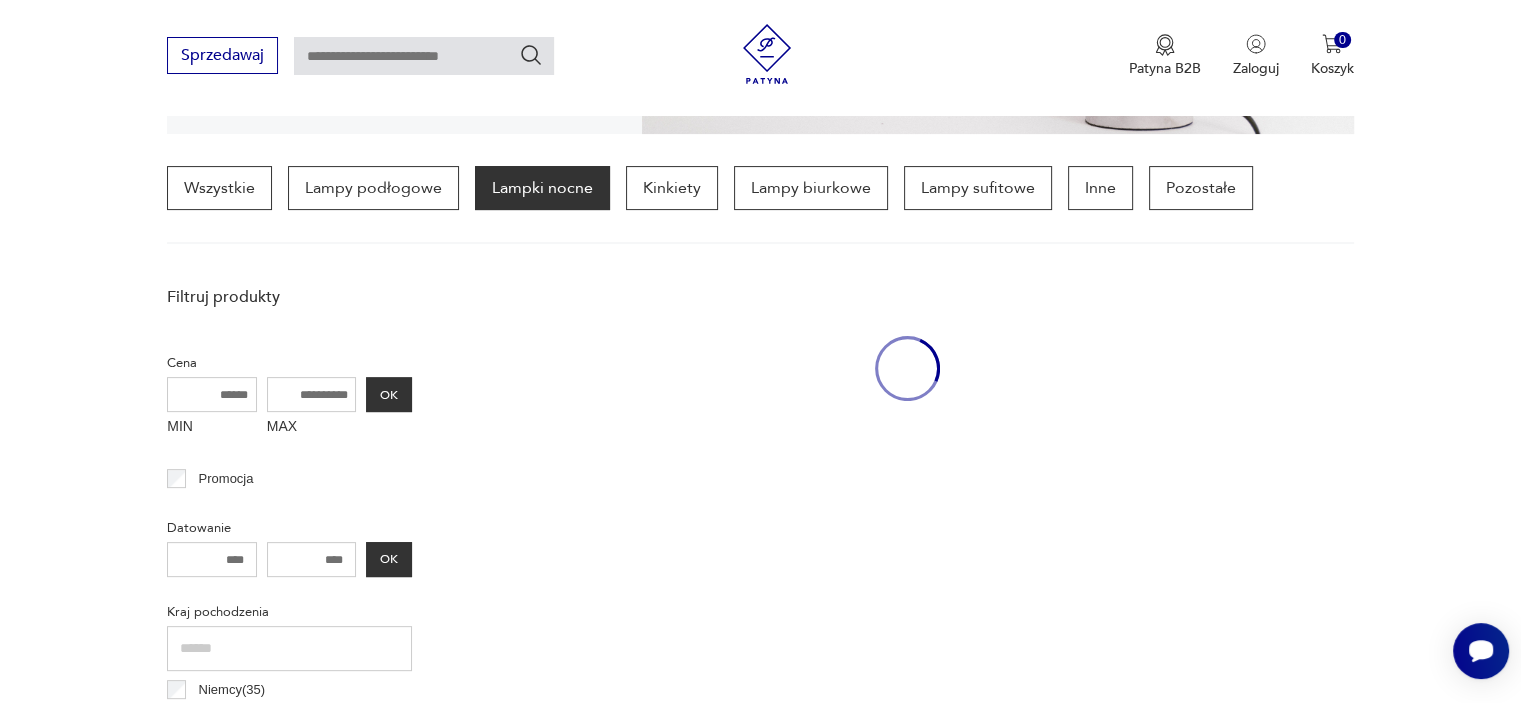 scroll, scrollTop: 470, scrollLeft: 0, axis: vertical 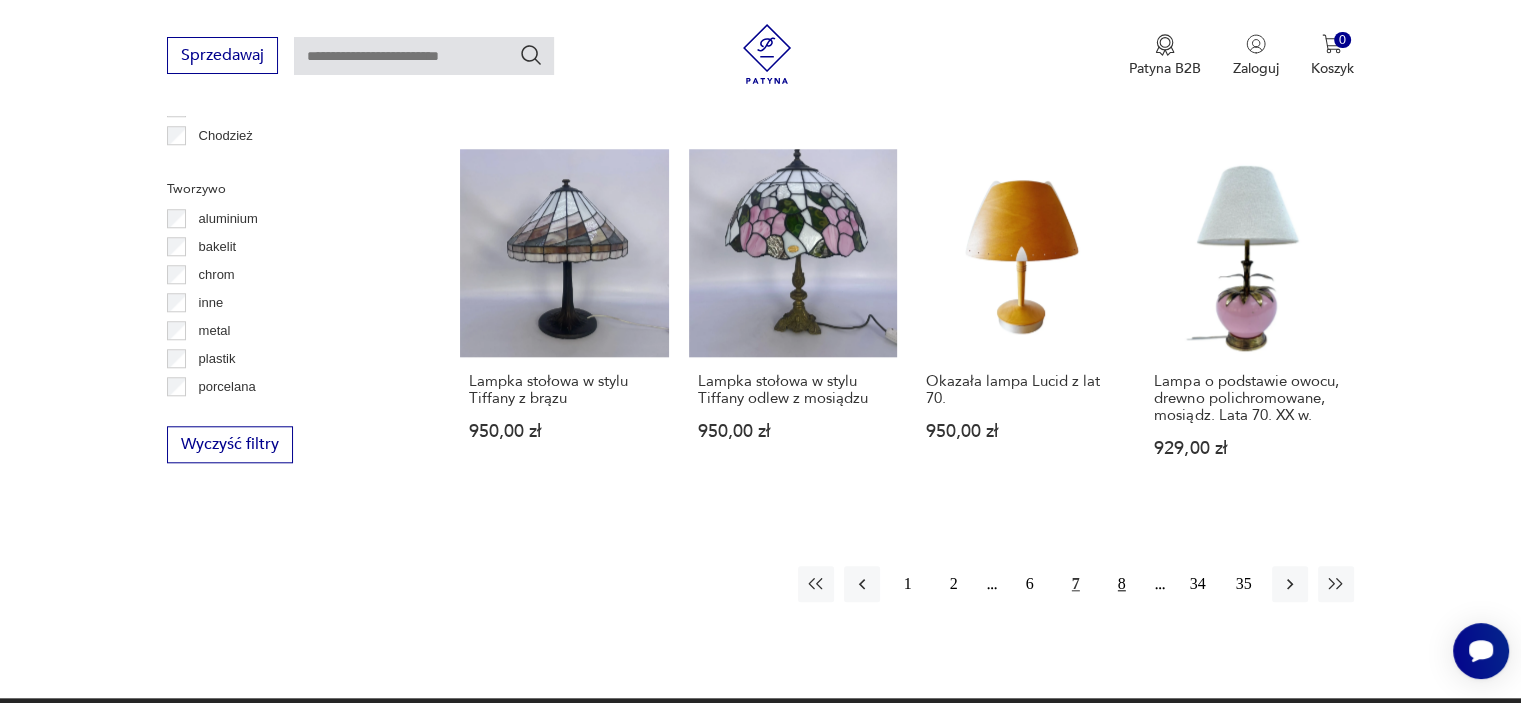 click on "8" at bounding box center [1122, 584] 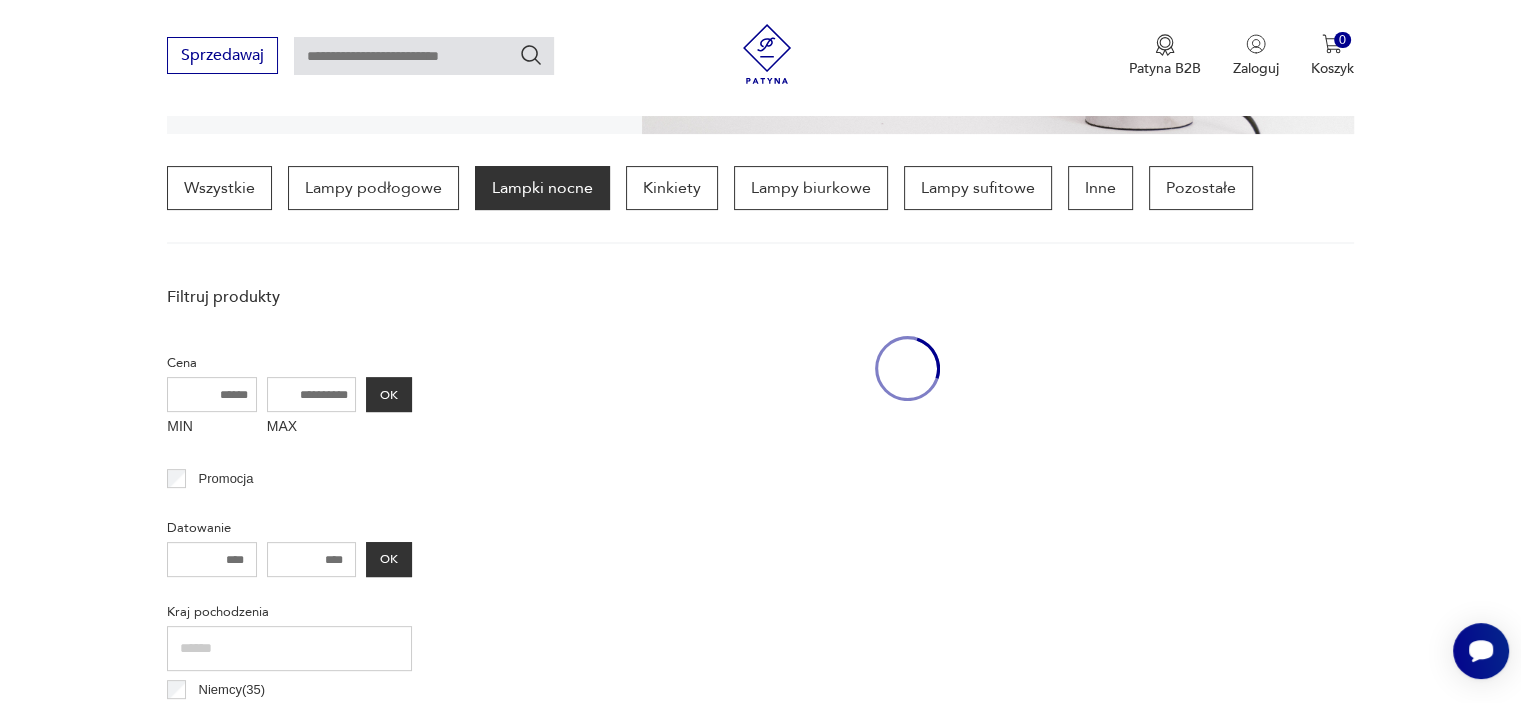 scroll, scrollTop: 471, scrollLeft: 0, axis: vertical 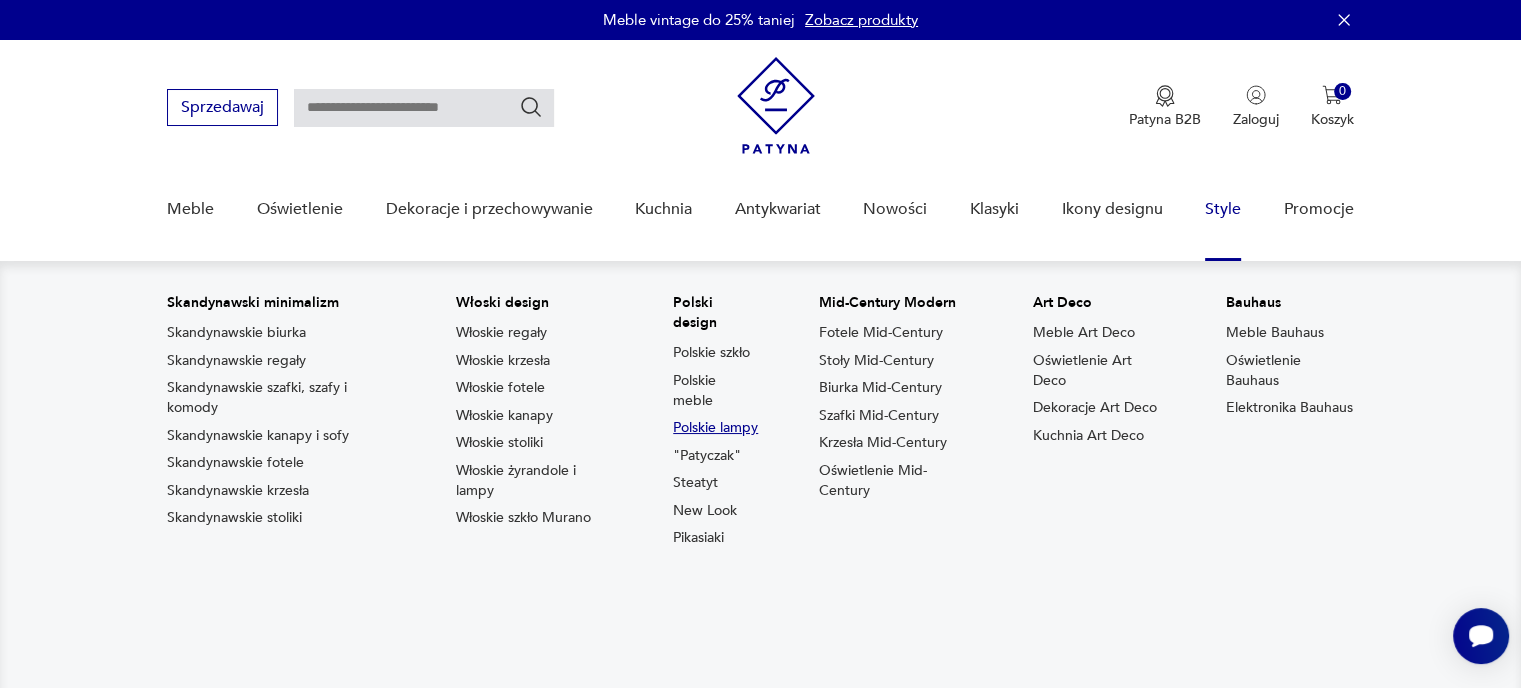 click on "Polskie lampy" at bounding box center (715, 428) 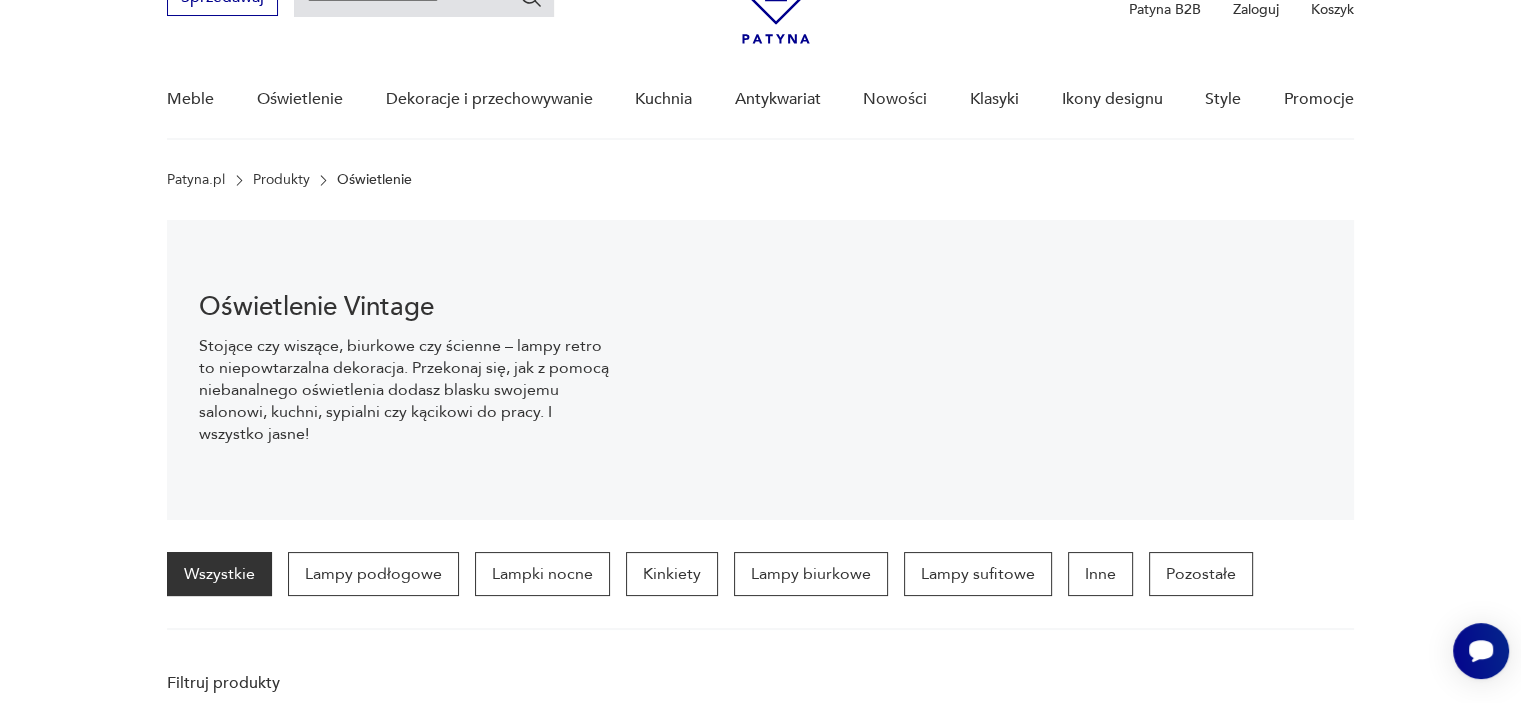 scroll, scrollTop: 139, scrollLeft: 0, axis: vertical 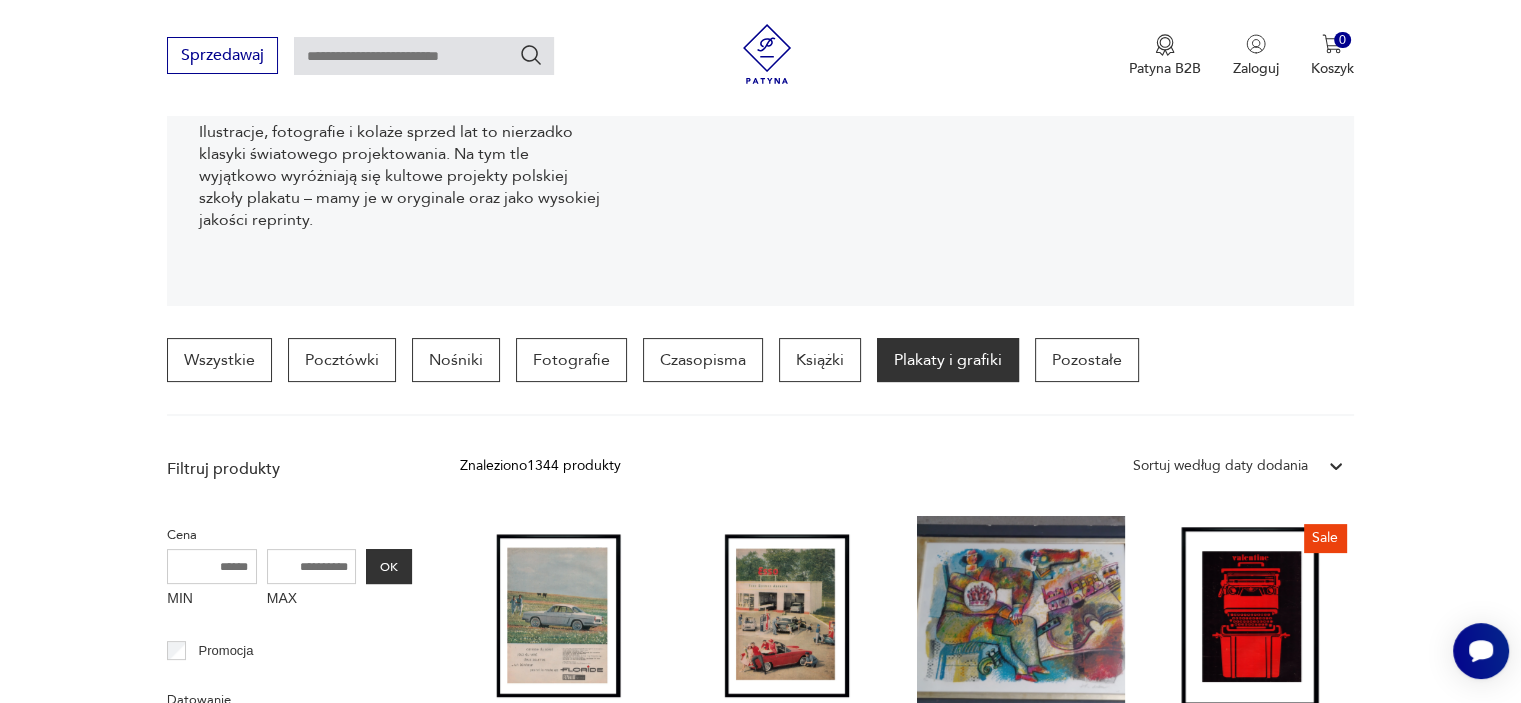 click on "Sortuj według daty dodania" at bounding box center [1220, 466] 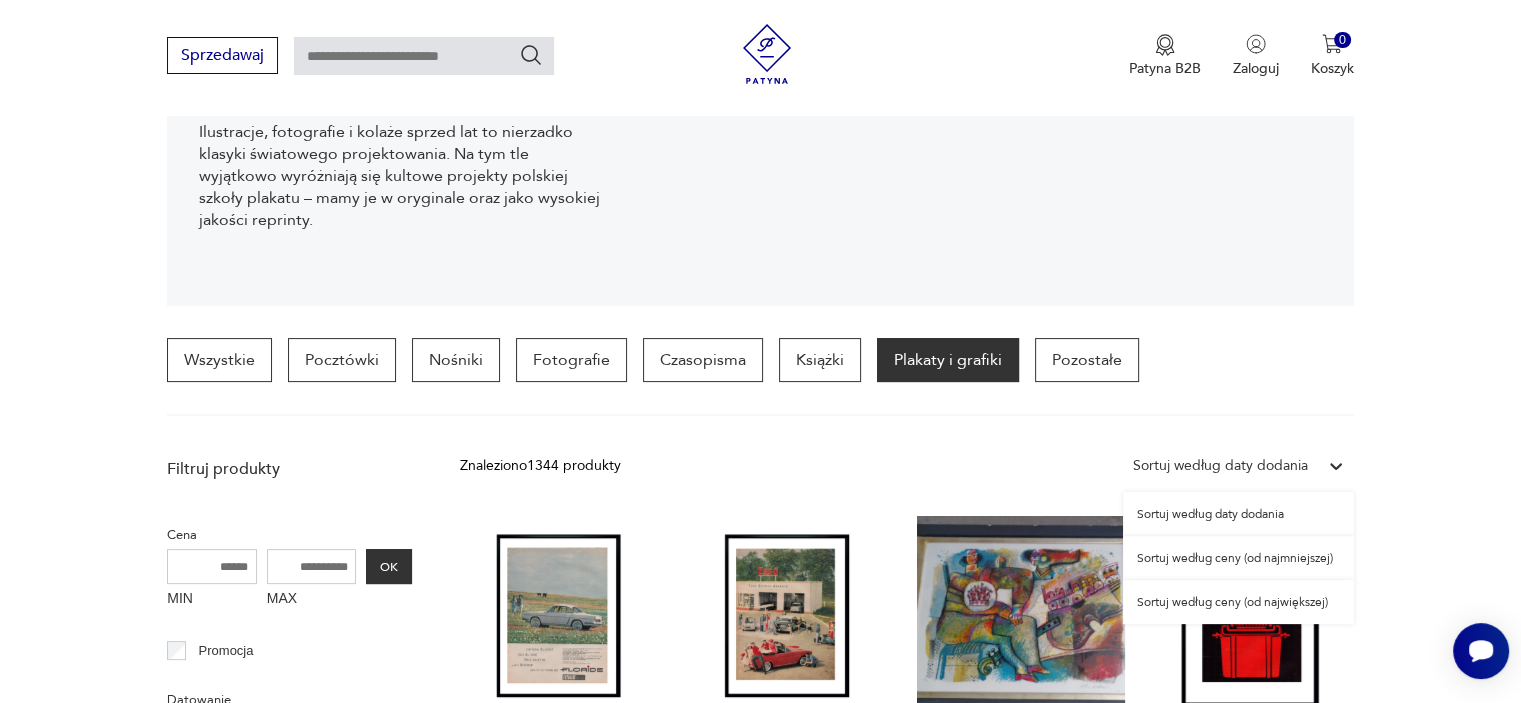 click on "Sortuj według ceny (od największej)" at bounding box center (1238, 602) 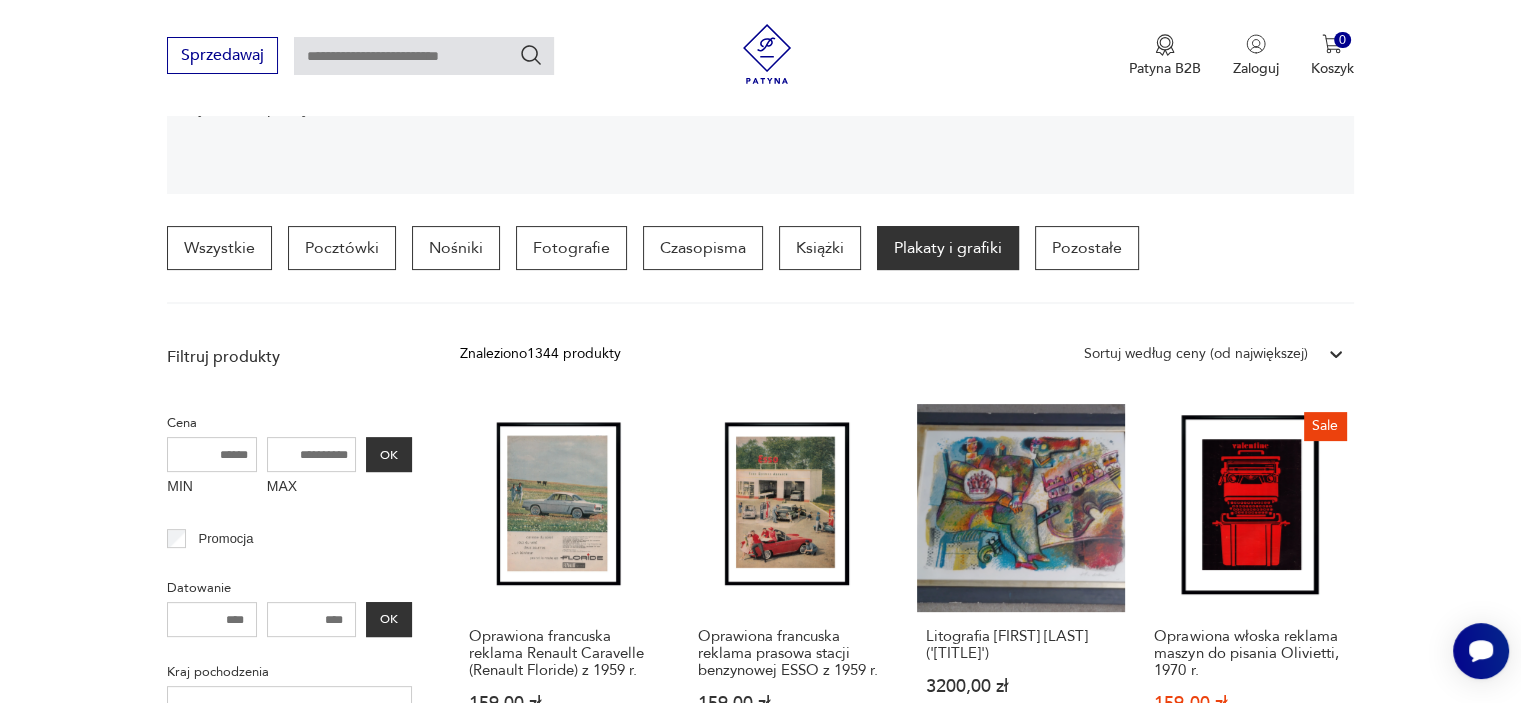 scroll, scrollTop: 471, scrollLeft: 0, axis: vertical 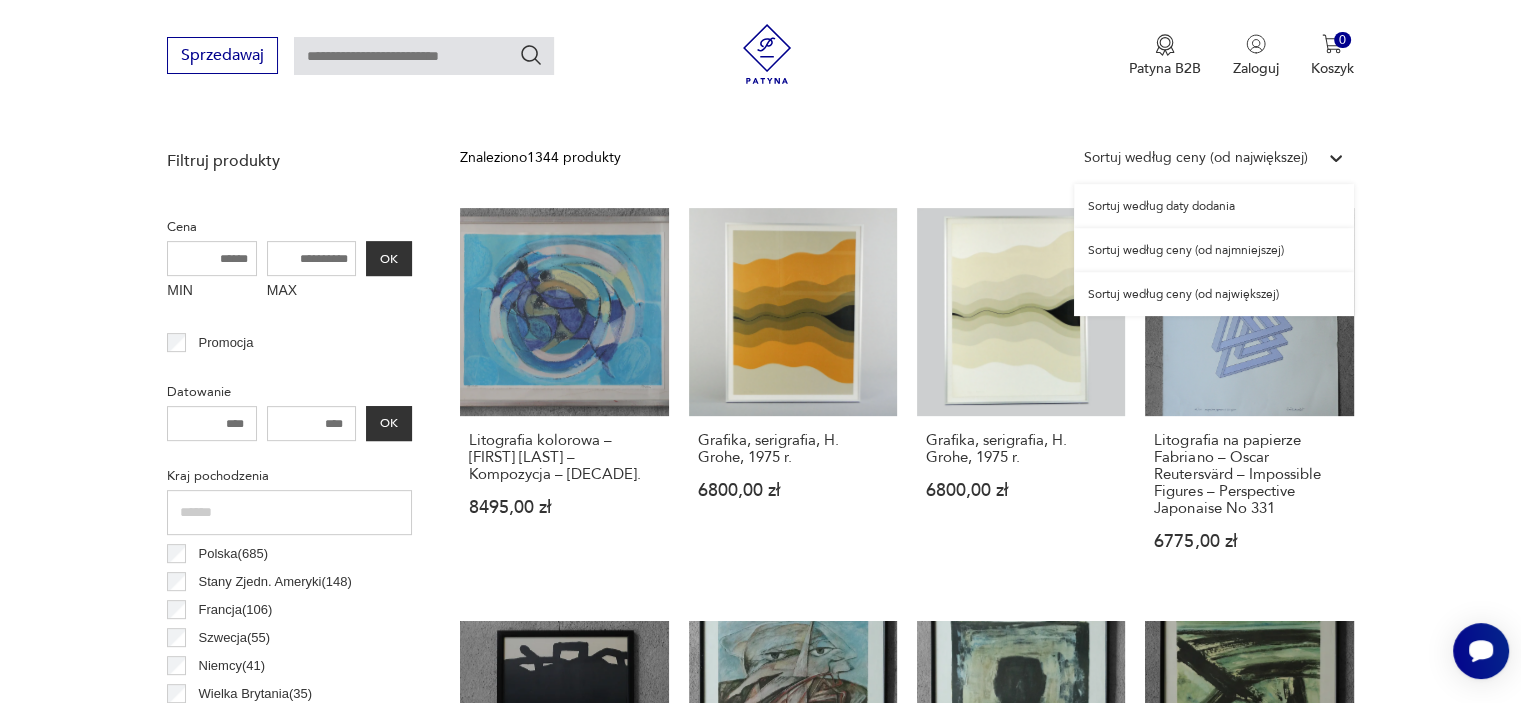 click 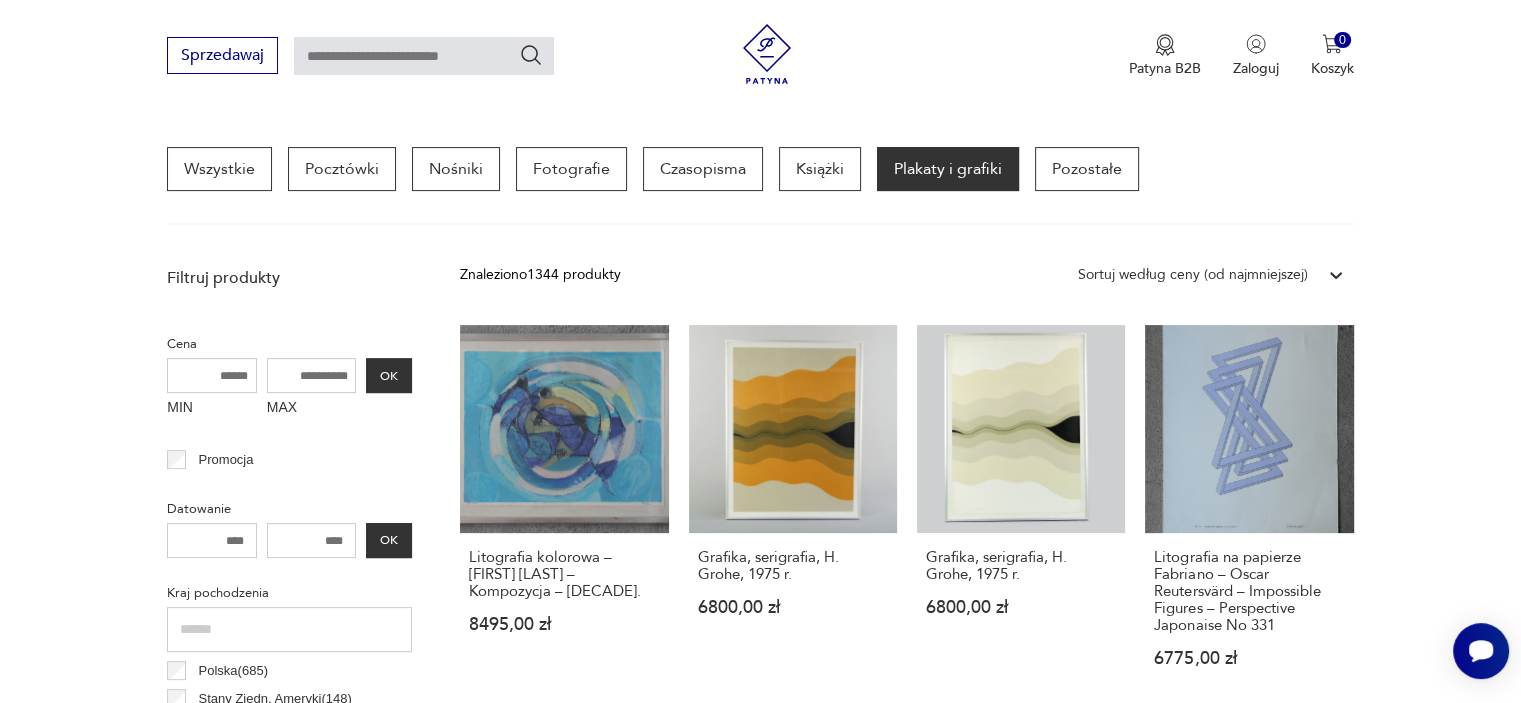 scroll, scrollTop: 471, scrollLeft: 0, axis: vertical 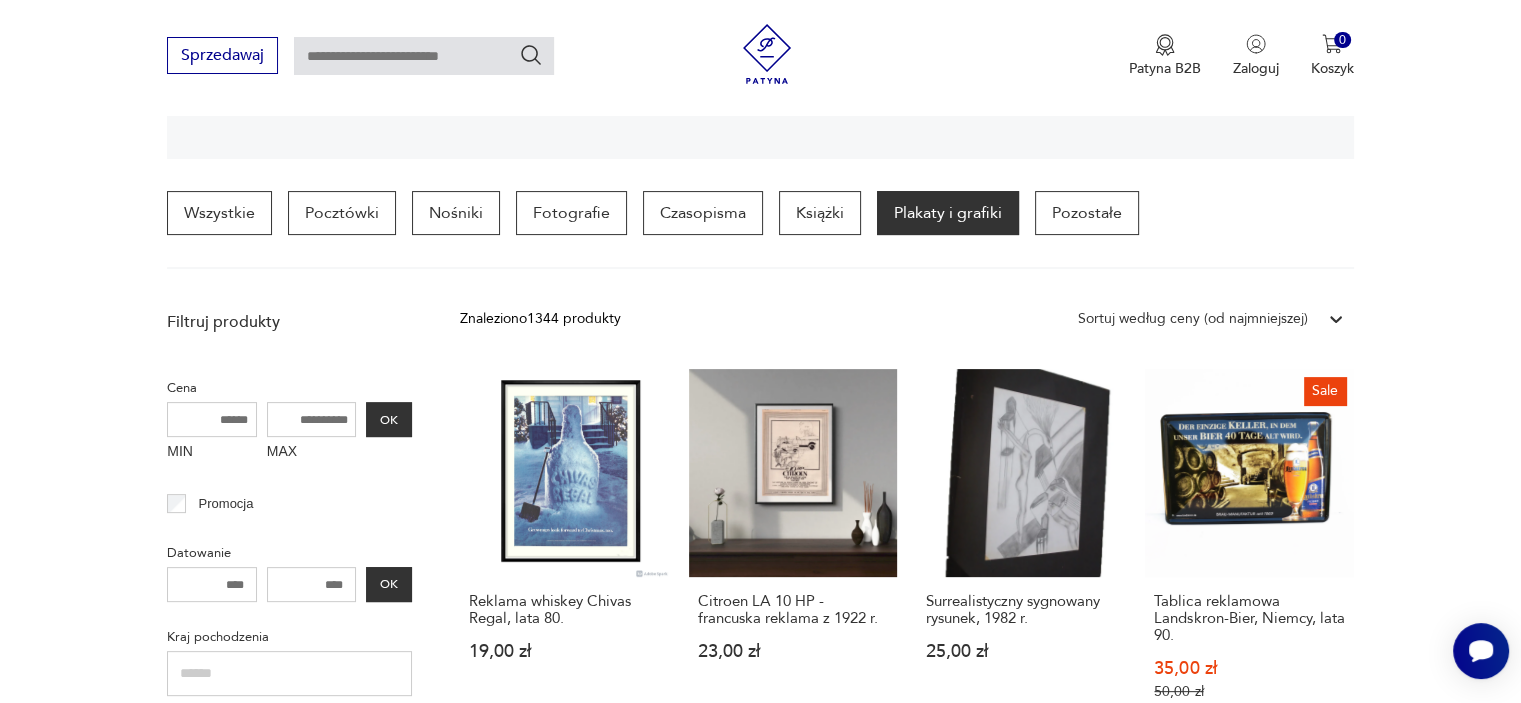 click on "Wszystkie Pocztówki Nośniki Fotografie Czasopisma Książki Plakaty i grafiki Pozostałe" at bounding box center (760, 230) 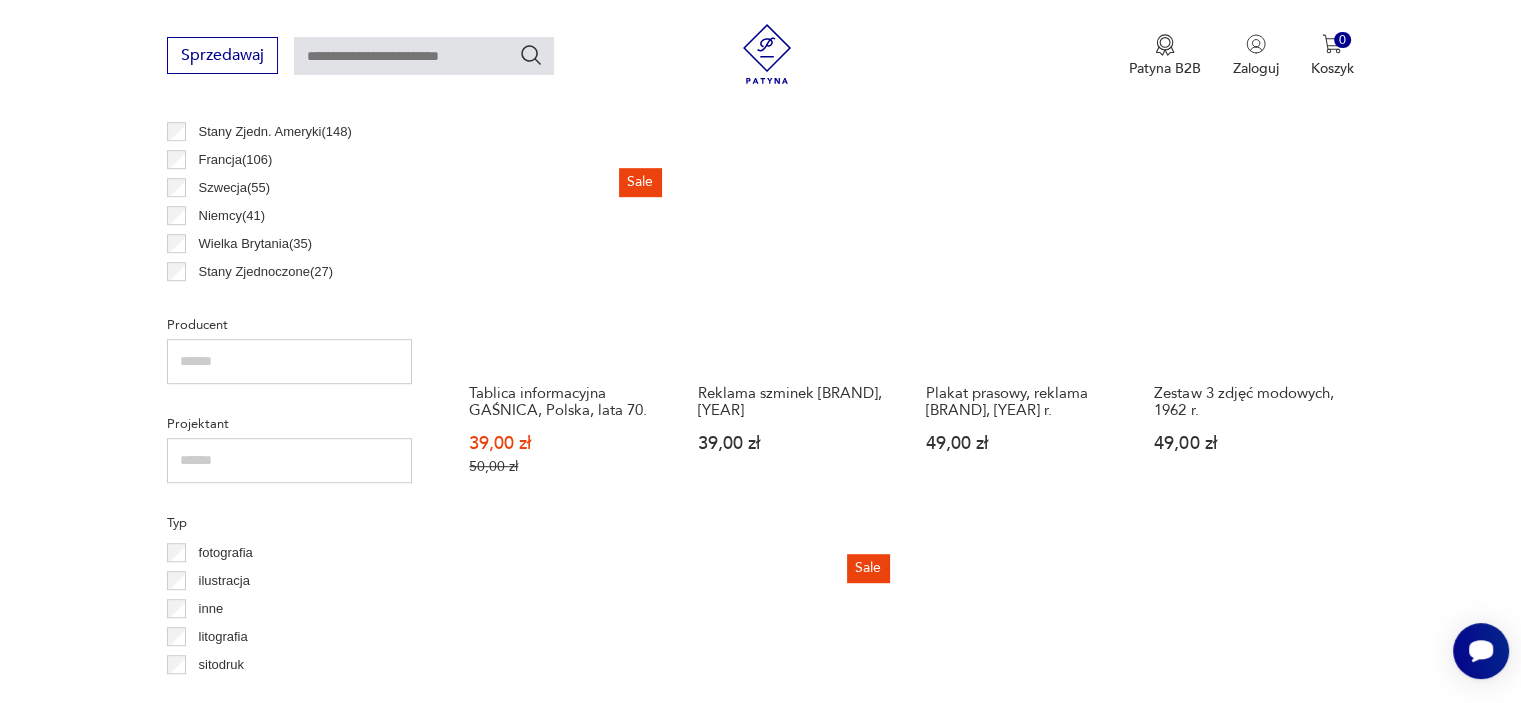 scroll, scrollTop: 1087, scrollLeft: 0, axis: vertical 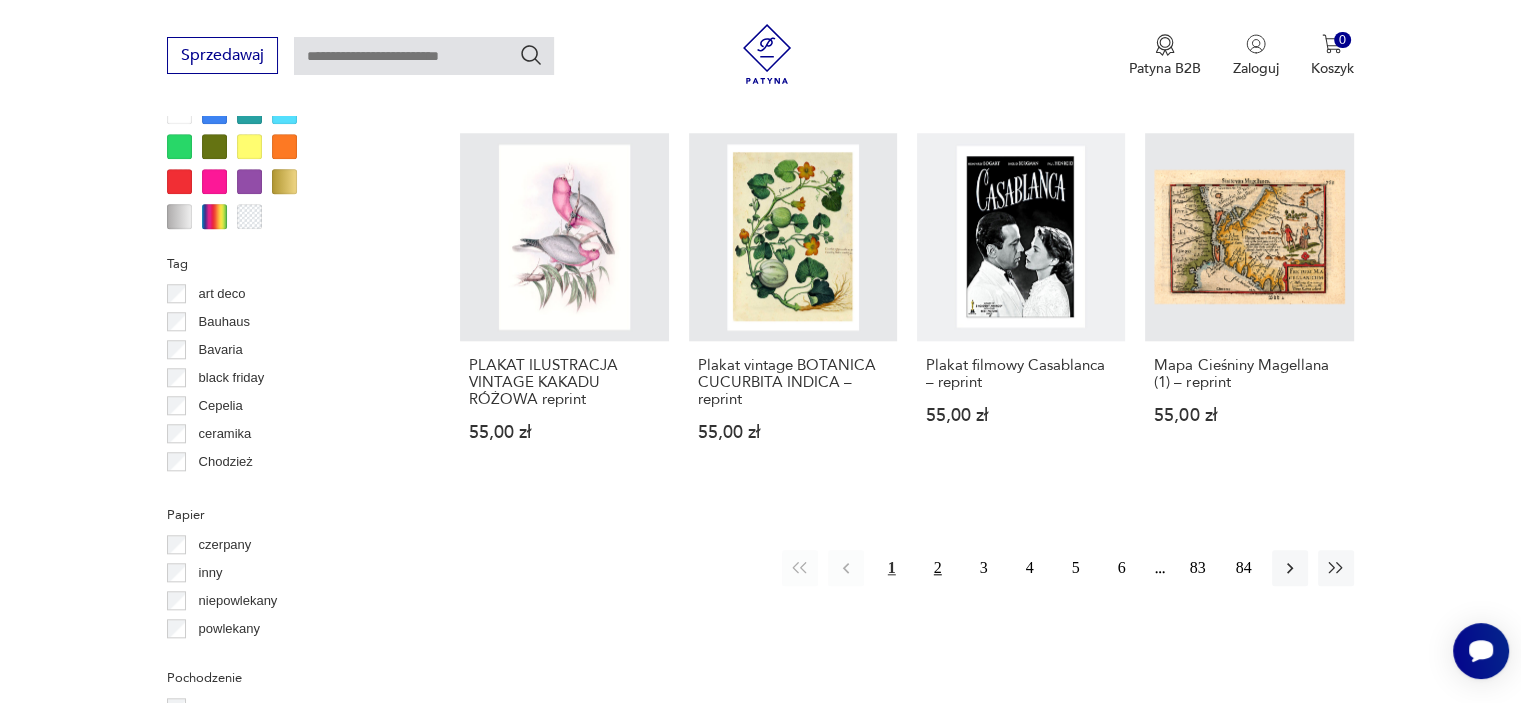 click on "2" at bounding box center [938, 568] 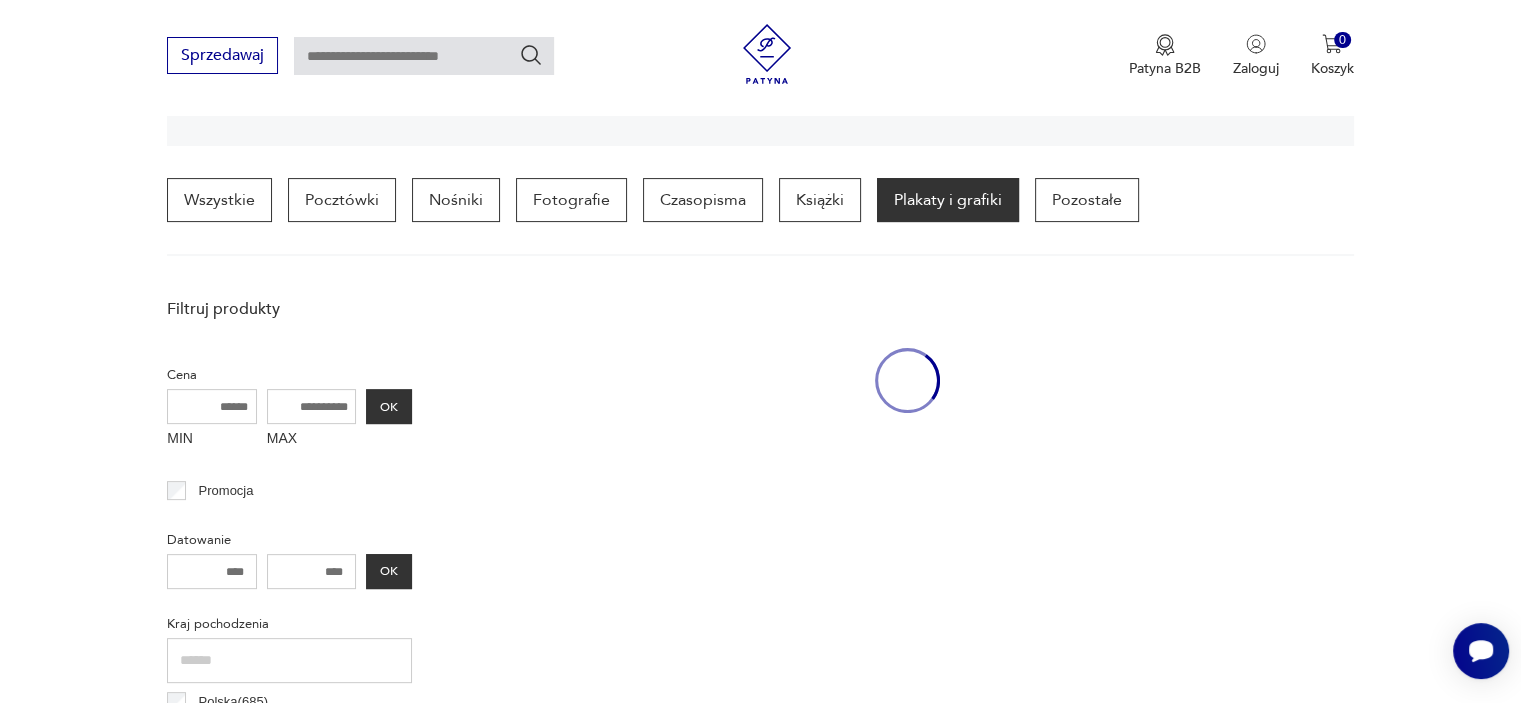 scroll, scrollTop: 470, scrollLeft: 0, axis: vertical 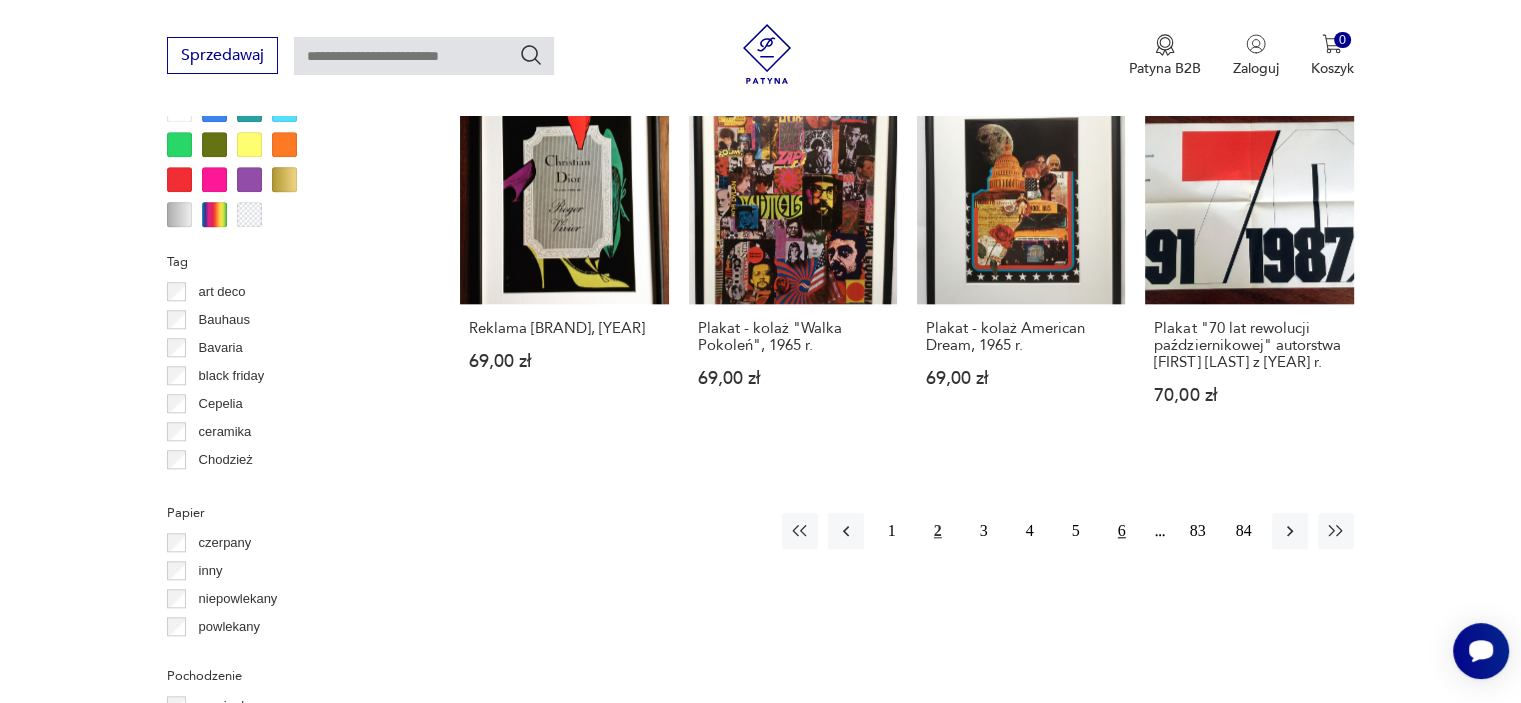 click on "6" at bounding box center [1122, 531] 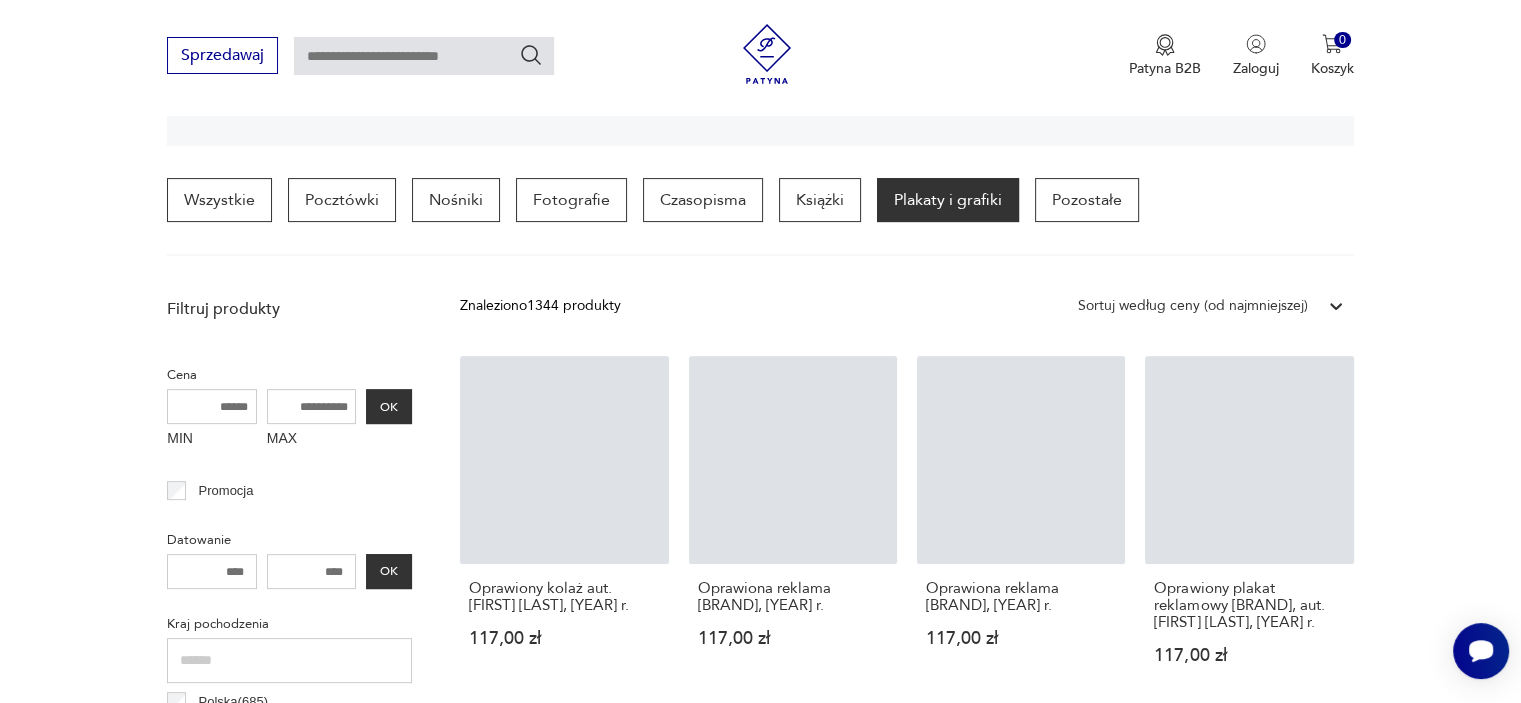 scroll, scrollTop: 470, scrollLeft: 0, axis: vertical 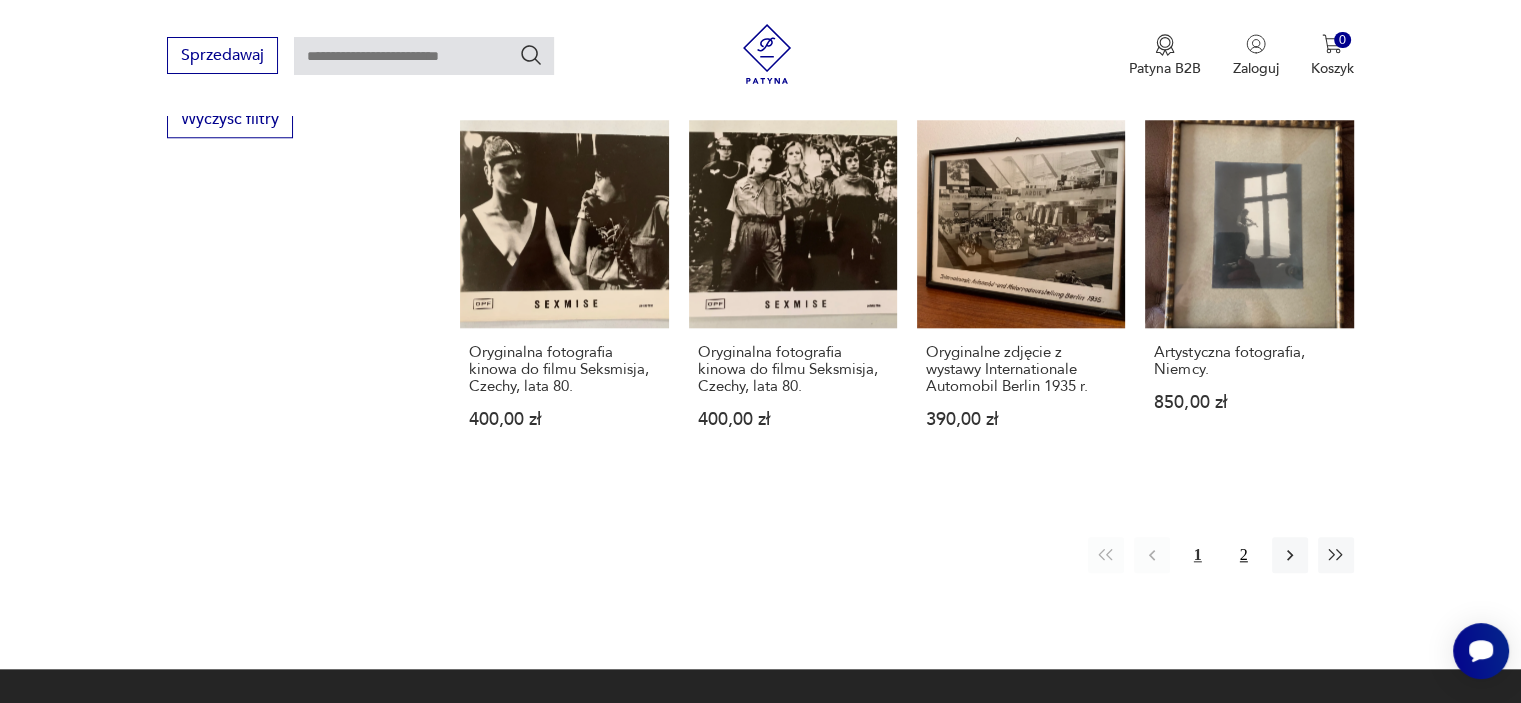 click on "2" at bounding box center [1244, 555] 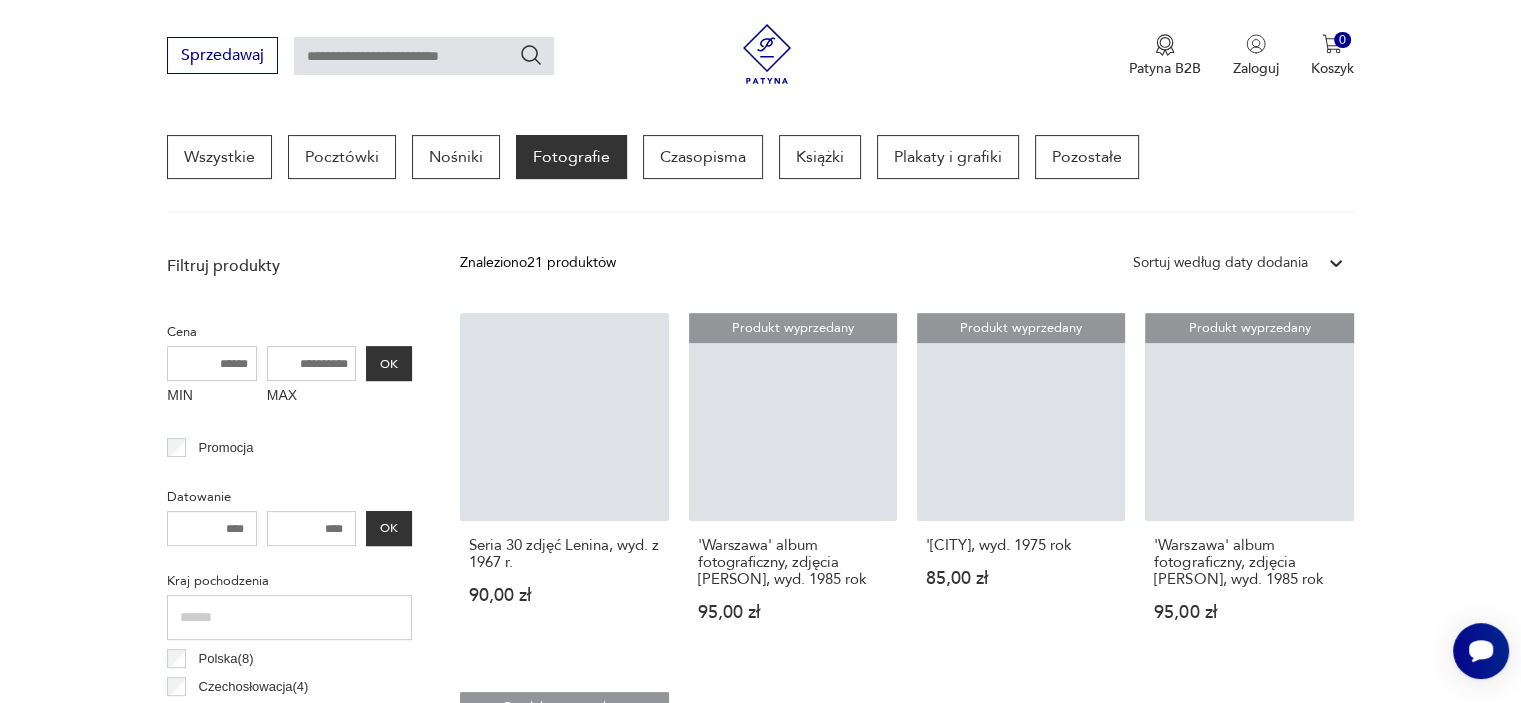 scroll, scrollTop: 470, scrollLeft: 0, axis: vertical 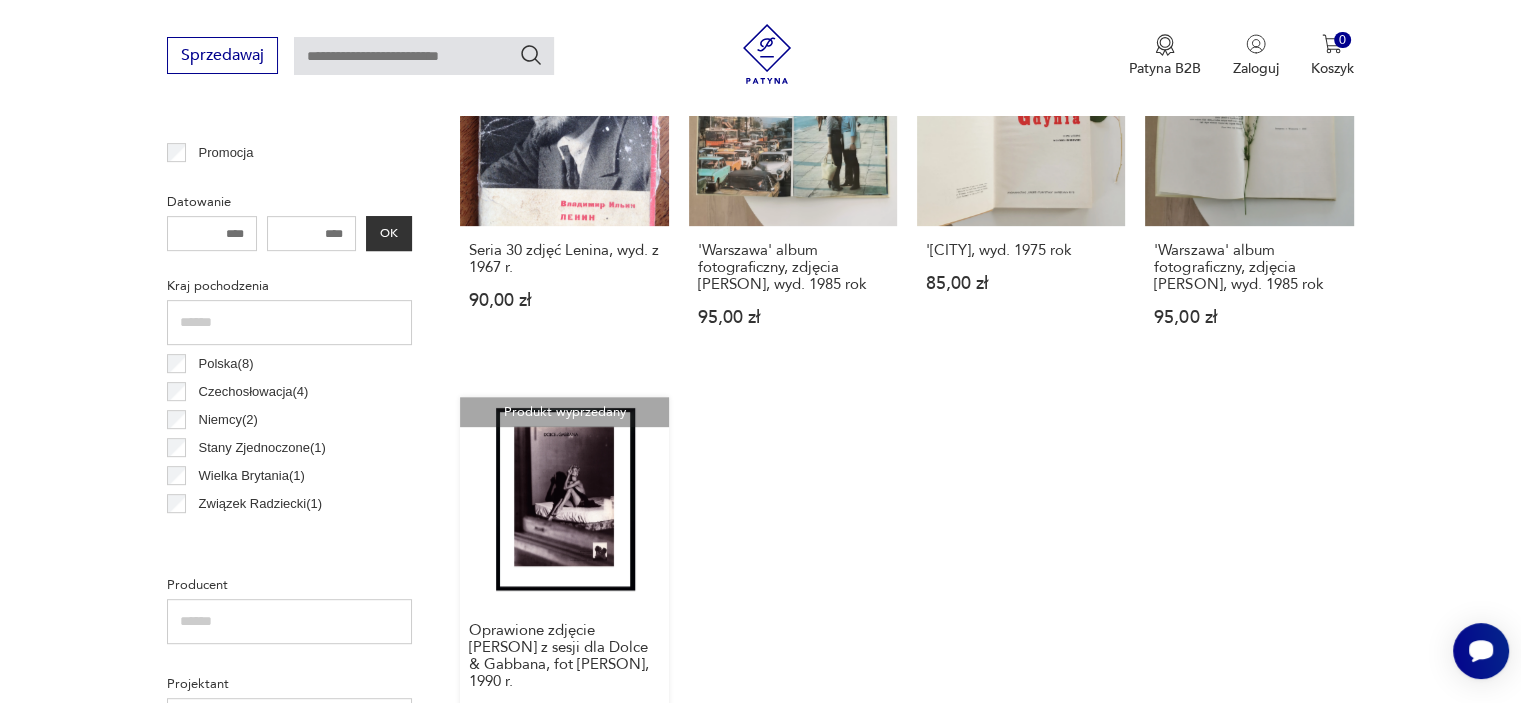 click on "Produkt wyprzedany Oprawione zdjęcie Lindy Evangelisty z sesji dla Dolce & Gabbana, fot Steven Meisel, 1990 r. 149,00 zł" at bounding box center (564, 579) 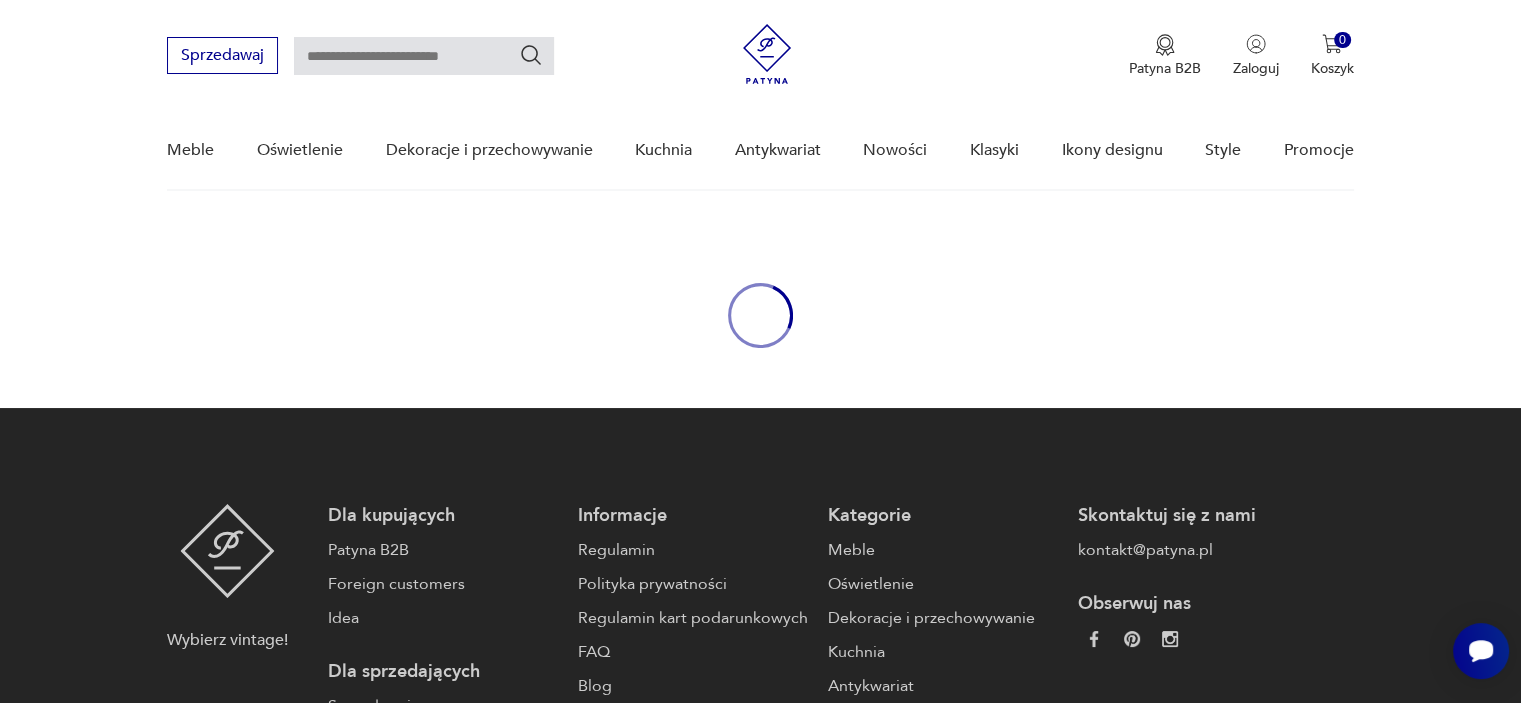 scroll, scrollTop: 0, scrollLeft: 0, axis: both 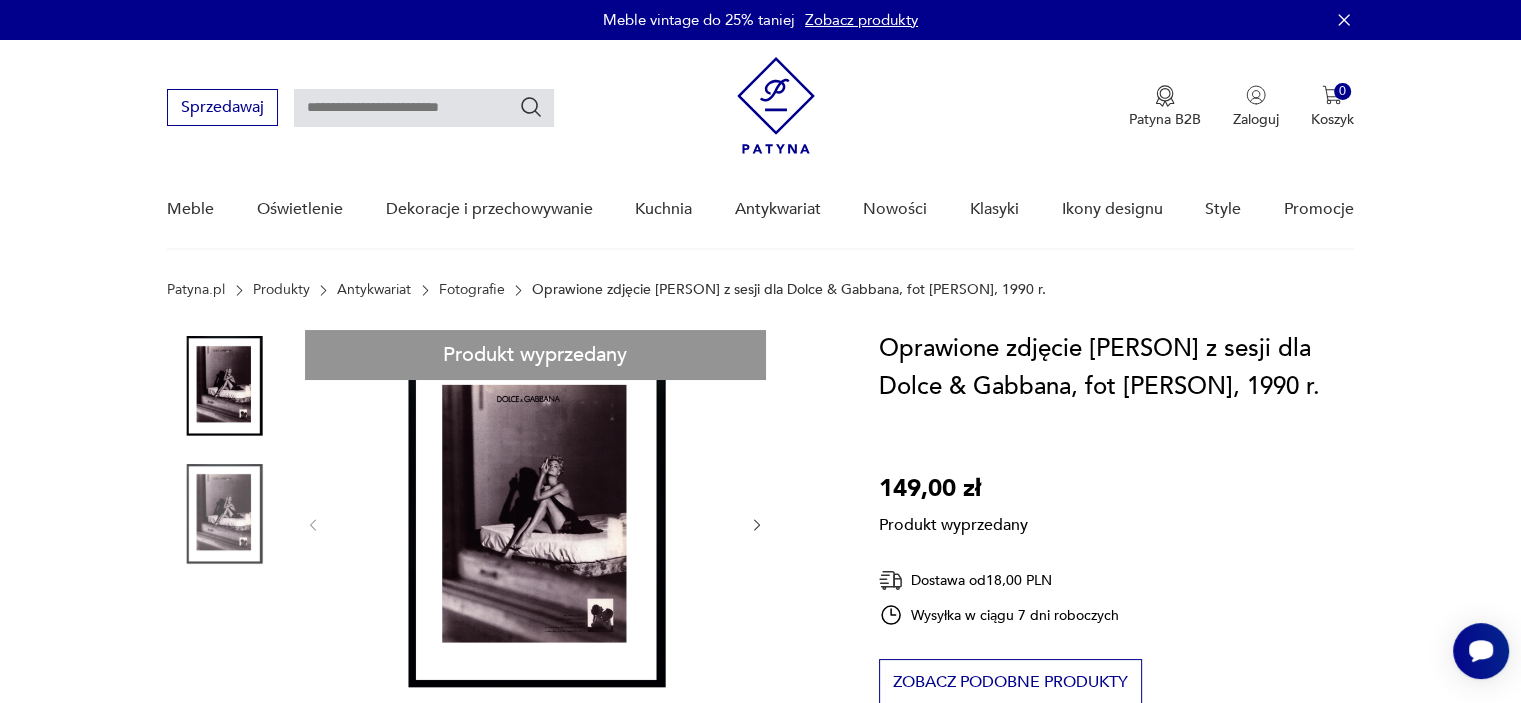 click on "Produkt wyprzedany Opis produktu Oprawione zdjęcie Lindy Evangelisty z sesji dla Dolce & Gabbana, fot Steven Meisel, 1990 r Rozwiń więcej Szczegóły produktu Stan:   idealny Miasto sprzedawcy :   Warszawa  Datowanie :   1990 Format :   30 x 40 cm  Papier :   inny Kraj pochodzenia :   Wielka Brytania O sprzedawcy RiskyWalls Zweryfikowany sprzedawca Warszawa  Od 9 lat z Patyną Dostawa i zwroty Dostępne formy dostawy: Kurier   19,00 PLN Paczkomat InPost   18,00 PLN Zwroty: Jeśli z jakiegokolwiek powodu chcesz zwrócić zamówiony przedmiot, masz na to   14 dni od momentu otrzymania przesyłki." at bounding box center [499, 821] 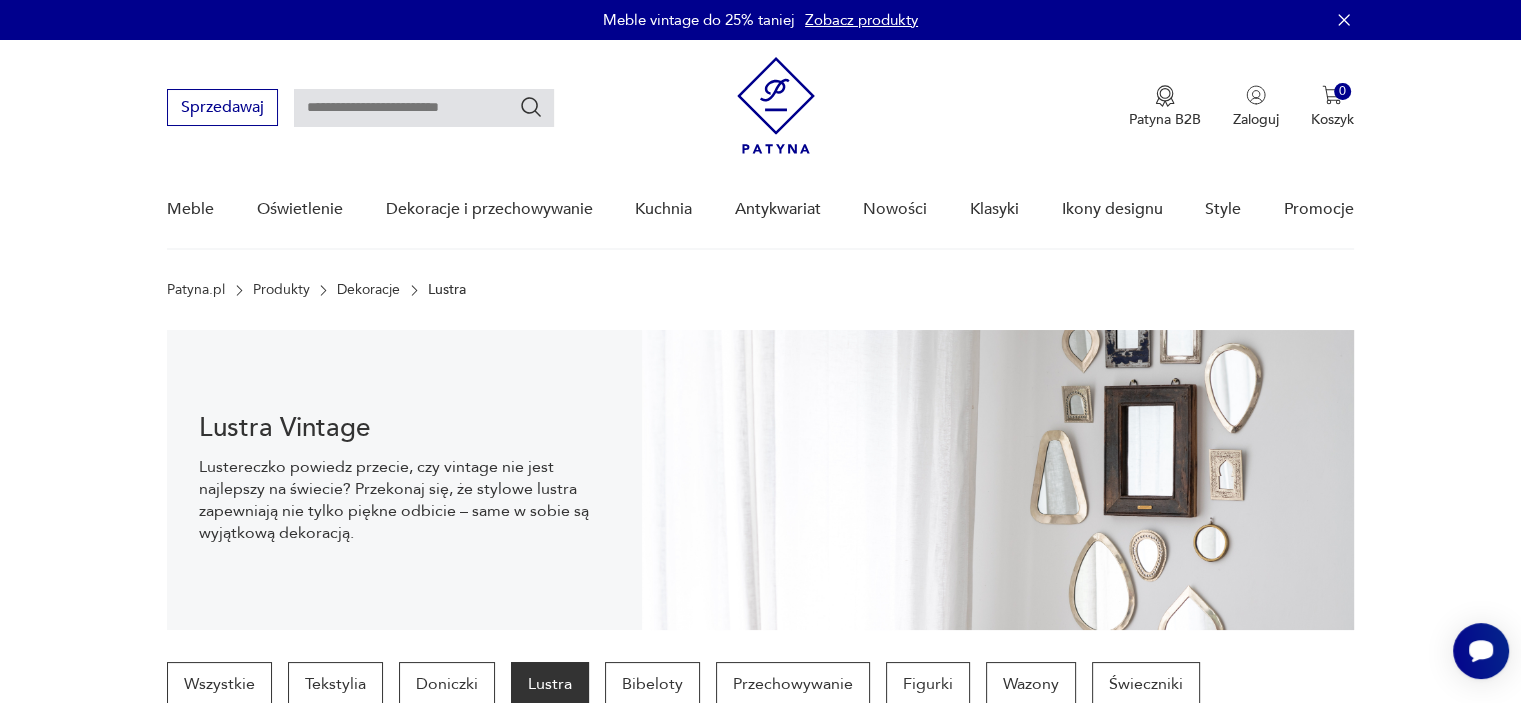 scroll, scrollTop: 29, scrollLeft: 0, axis: vertical 